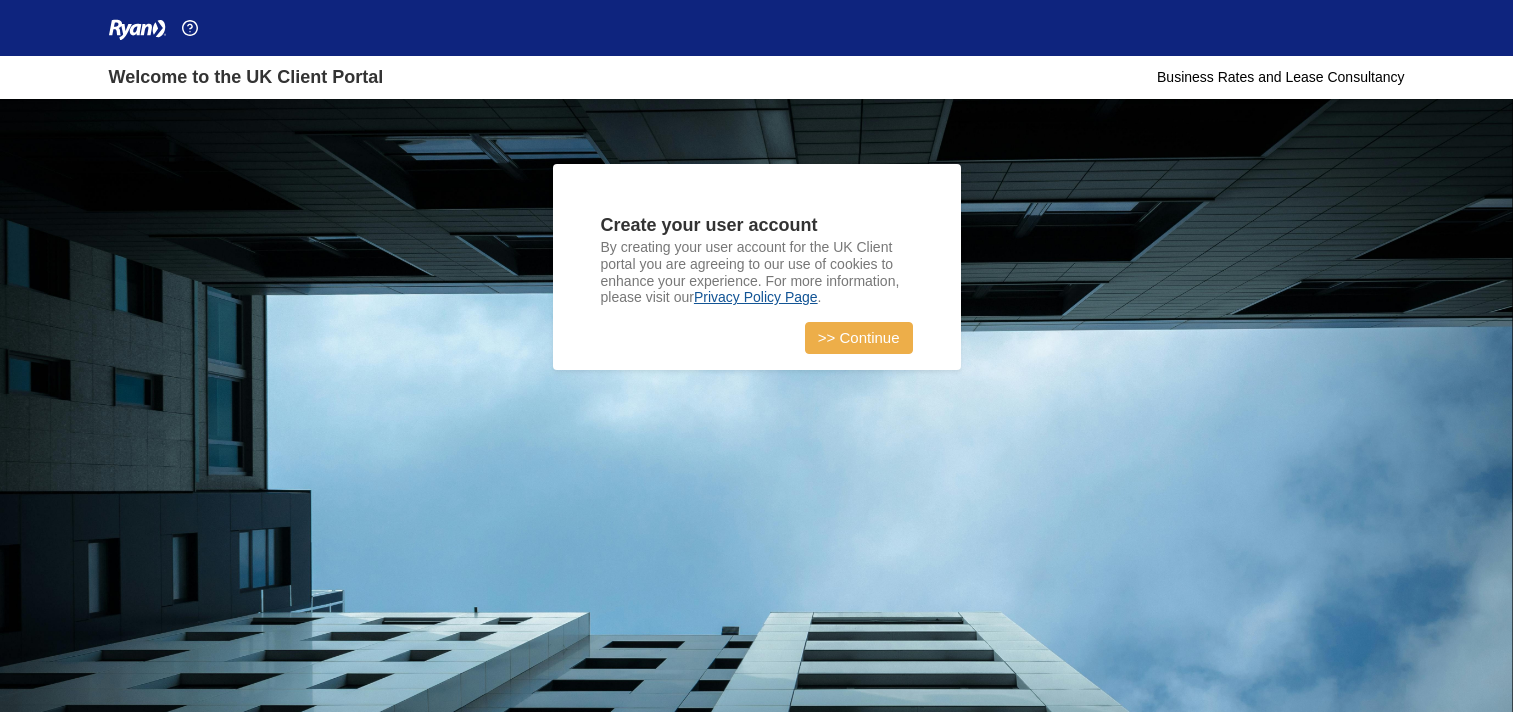 scroll, scrollTop: 0, scrollLeft: 0, axis: both 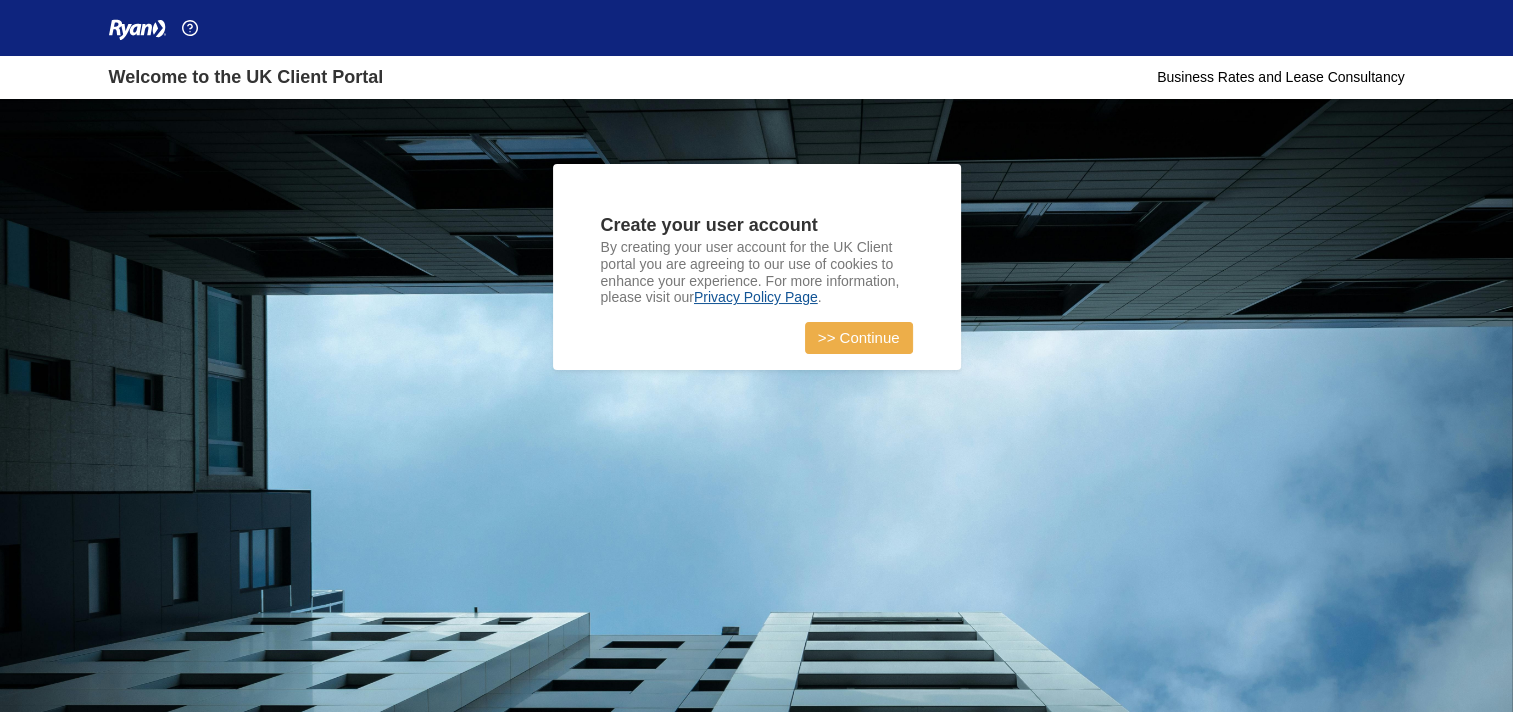 click on ">> Continue" at bounding box center (859, 338) 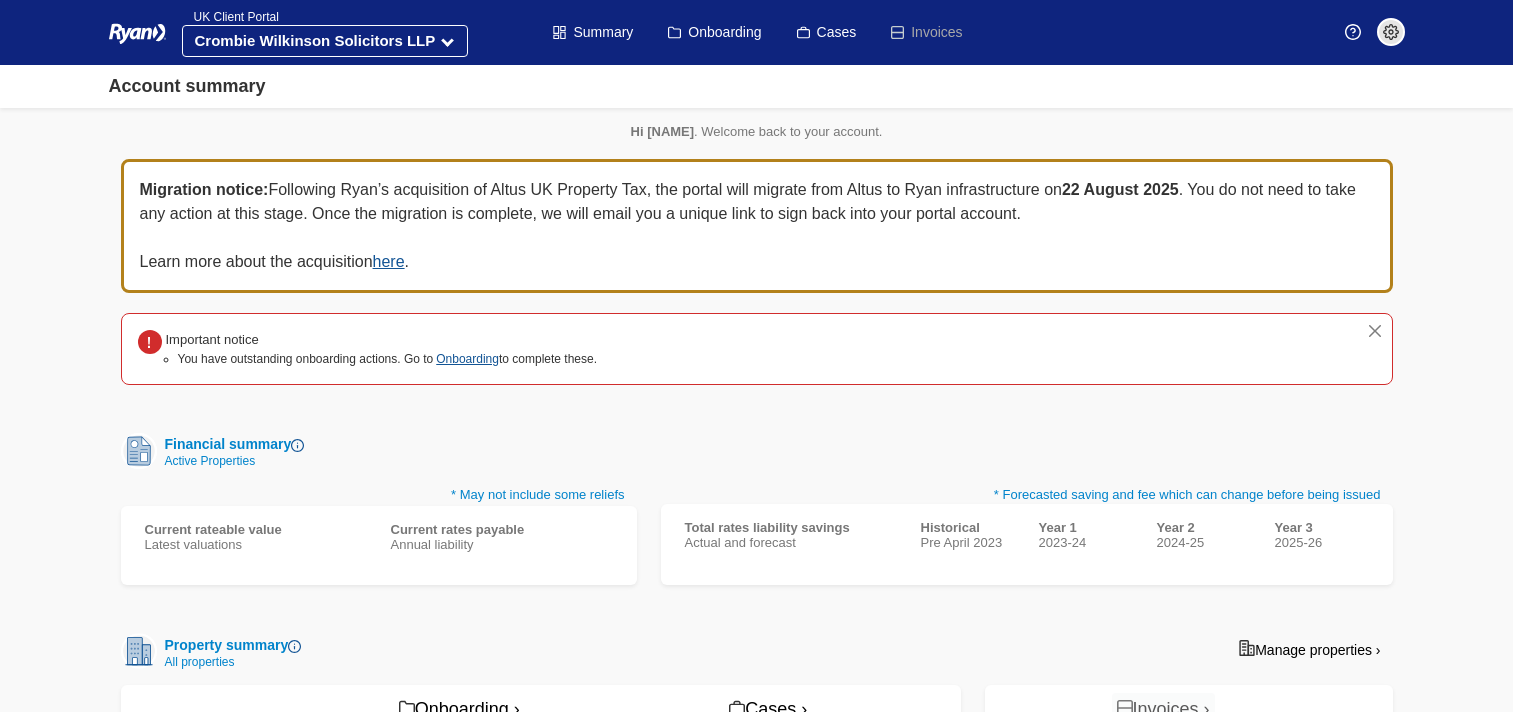 scroll, scrollTop: 0, scrollLeft: 0, axis: both 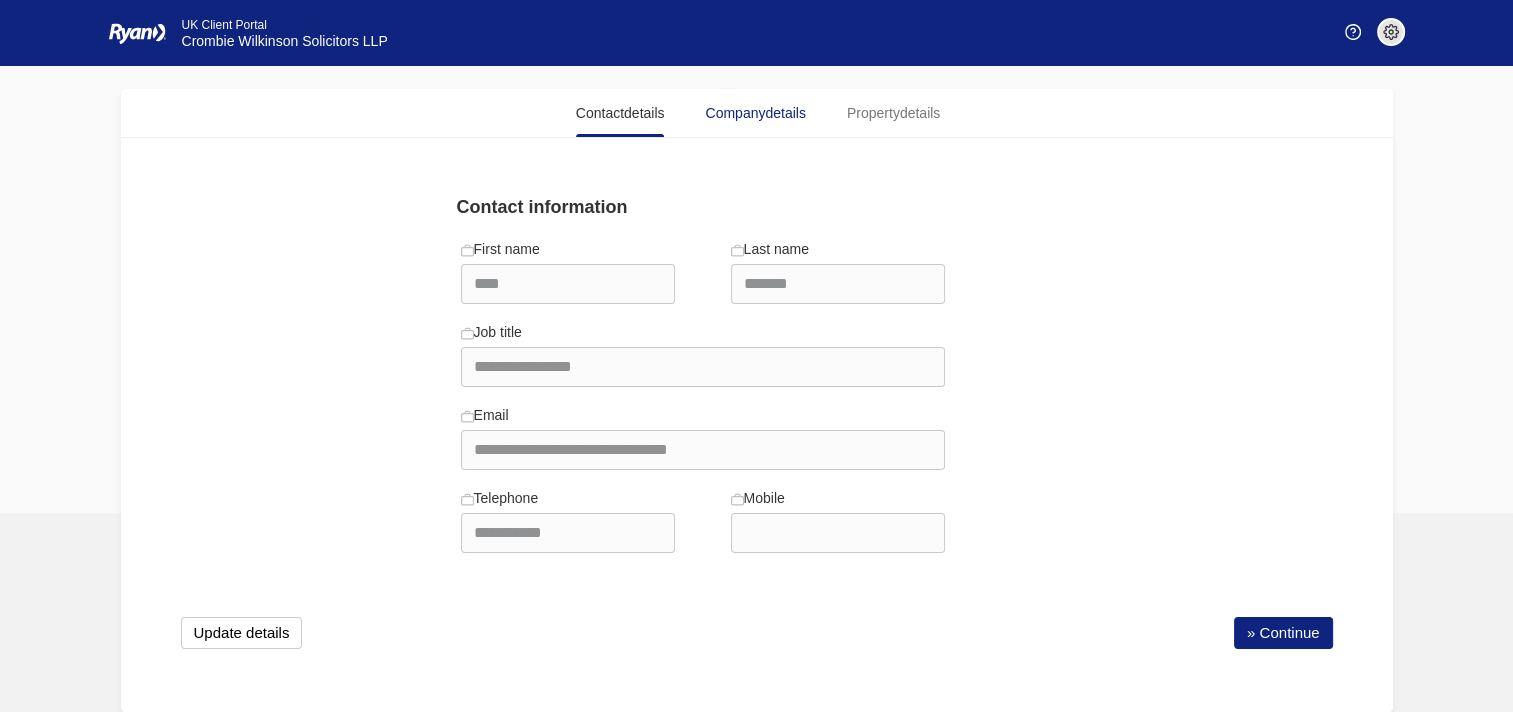 click on "details" at bounding box center (785, 113) 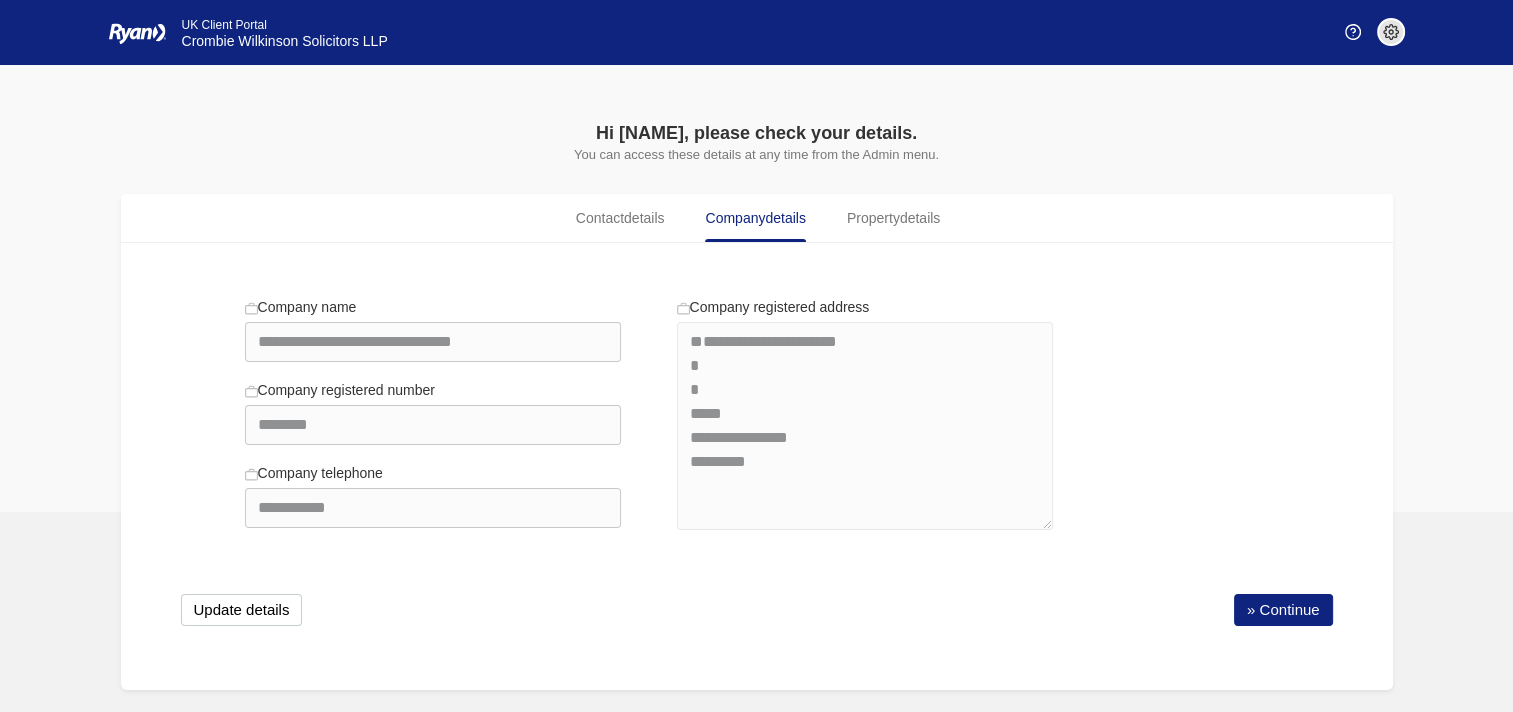 scroll, scrollTop: 0, scrollLeft: 0, axis: both 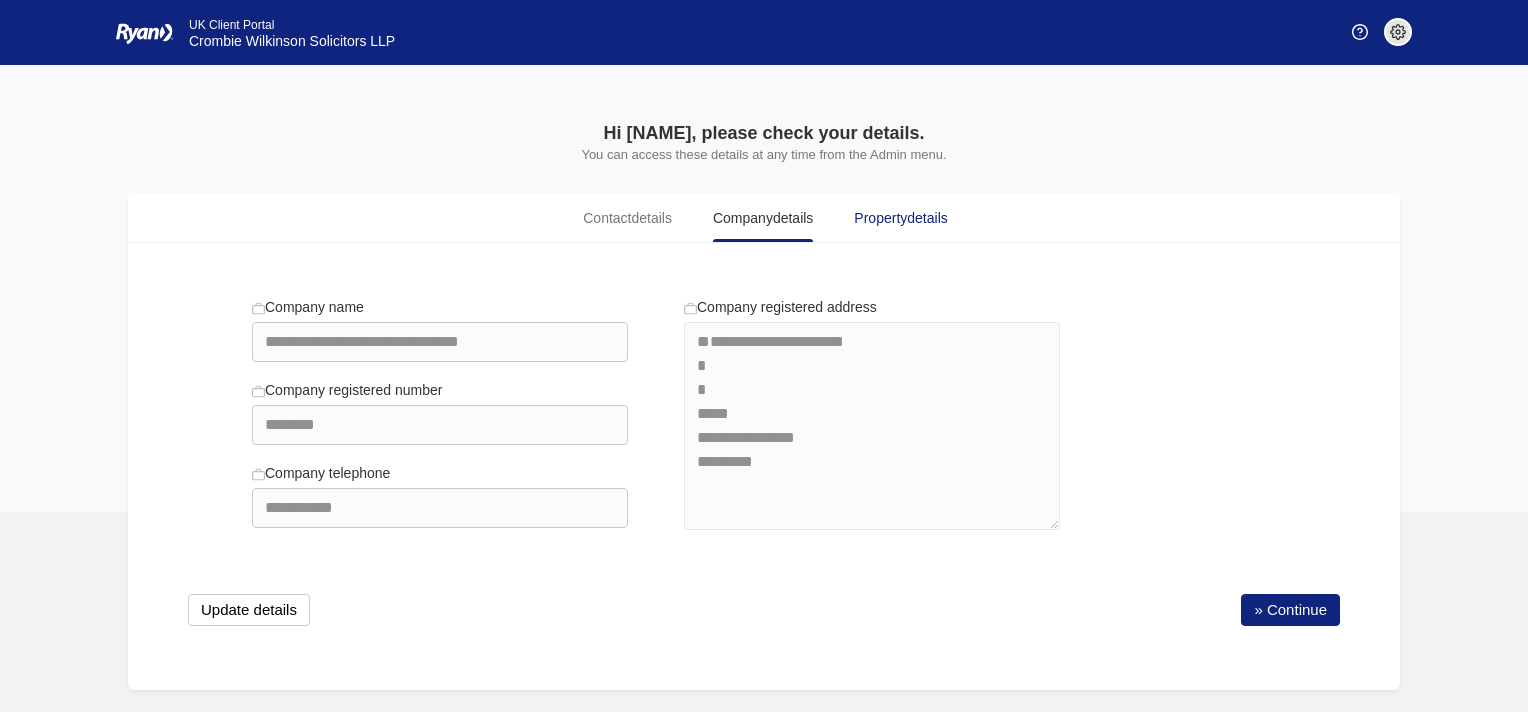 click on "Property  details" at bounding box center [900, 218] 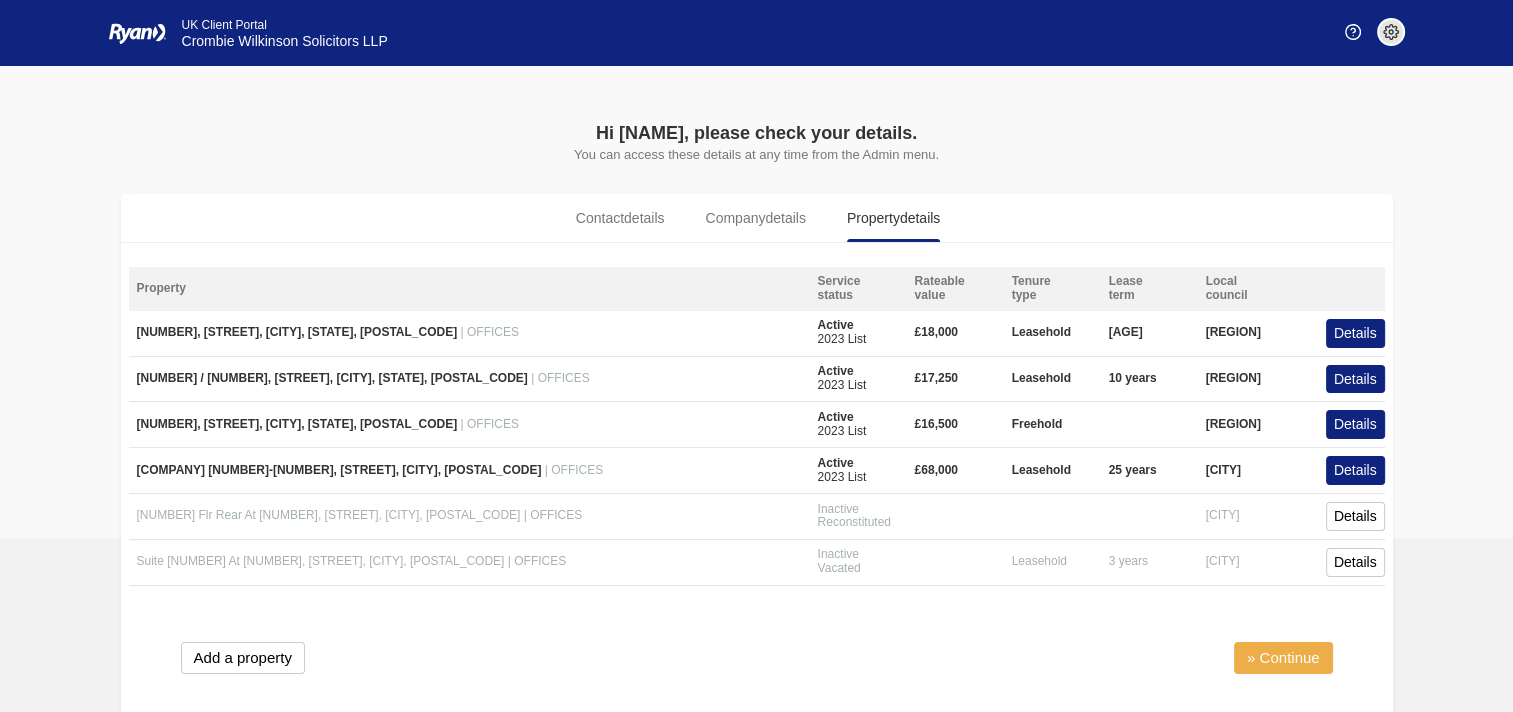 click on "» Continue" at bounding box center (1283, 658) 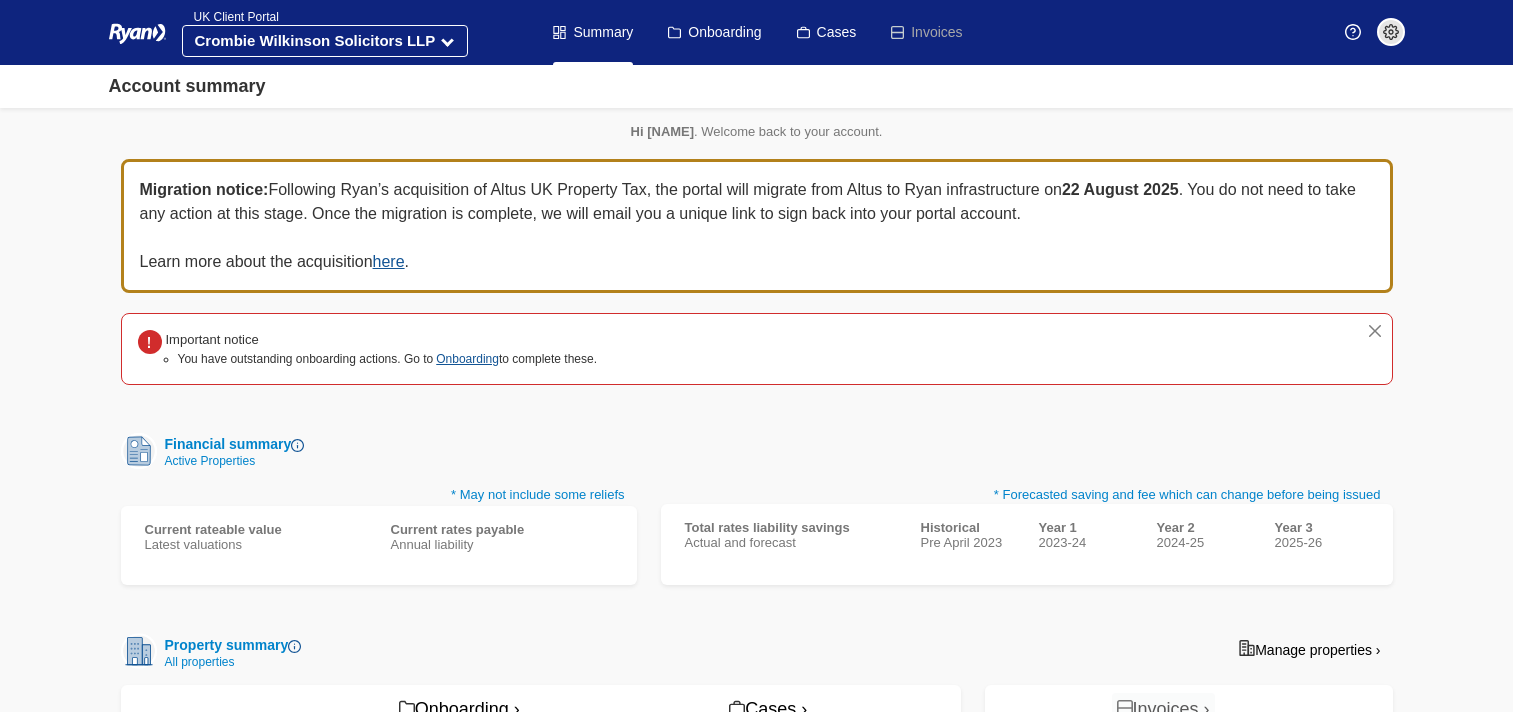 scroll, scrollTop: 0, scrollLeft: 0, axis: both 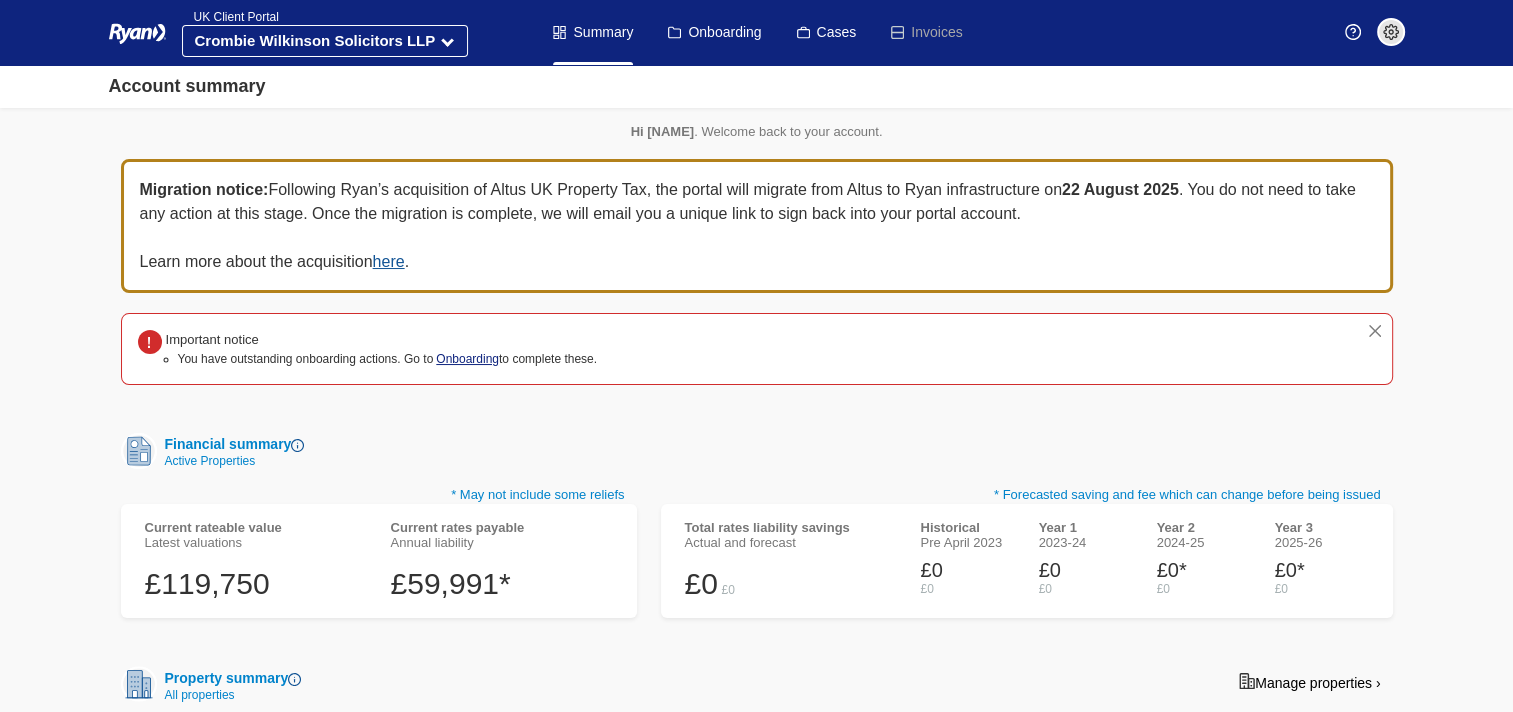 click on "Onboarding" at bounding box center (467, 359) 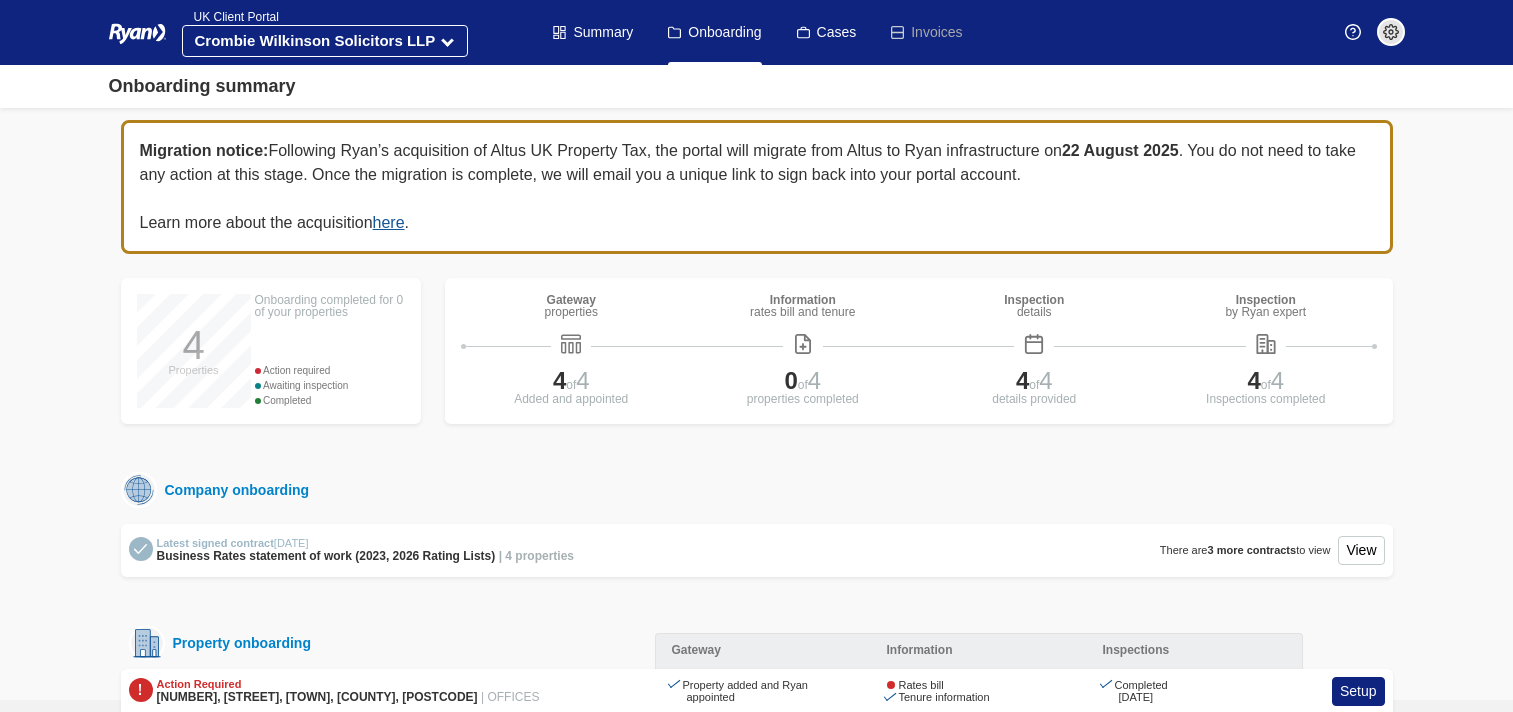 scroll, scrollTop: 0, scrollLeft: 0, axis: both 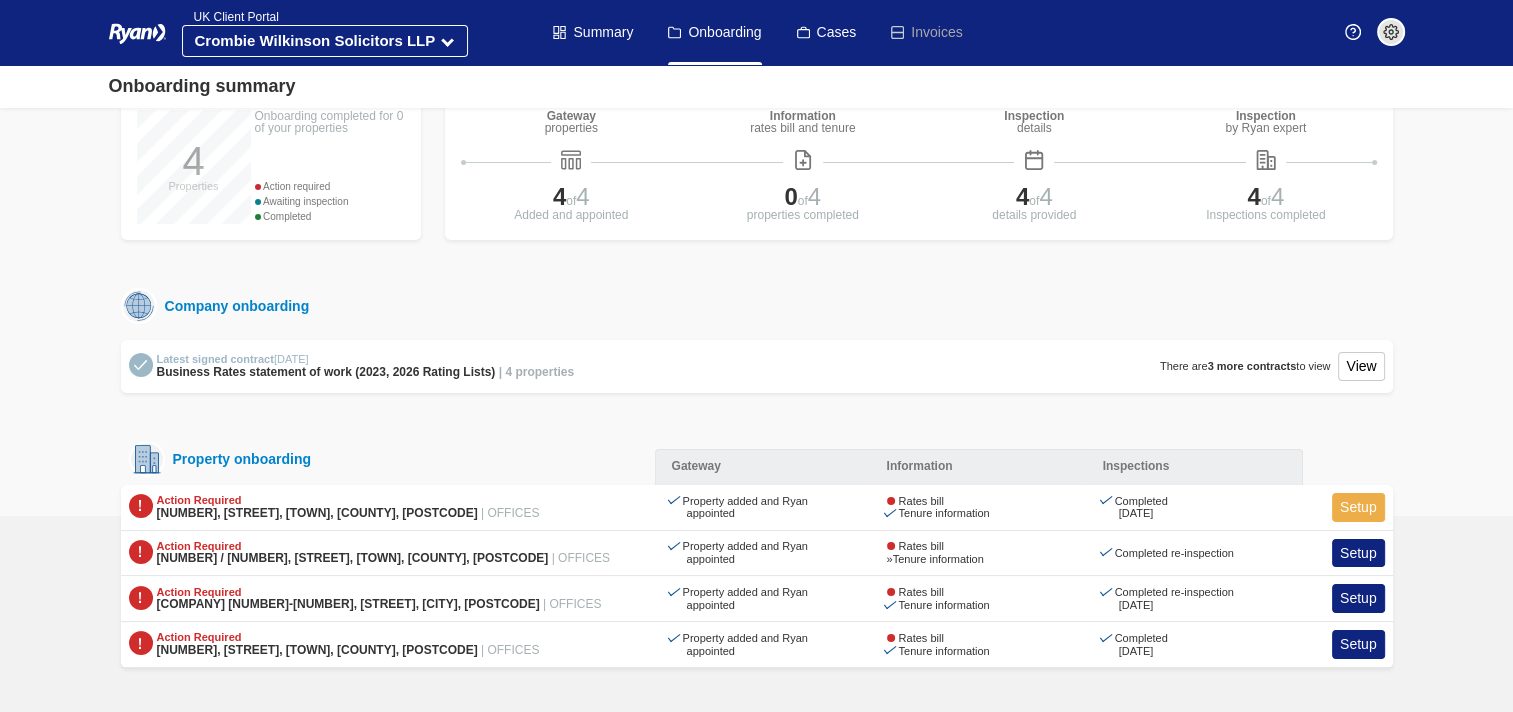 click on "Setup" at bounding box center [1358, 507] 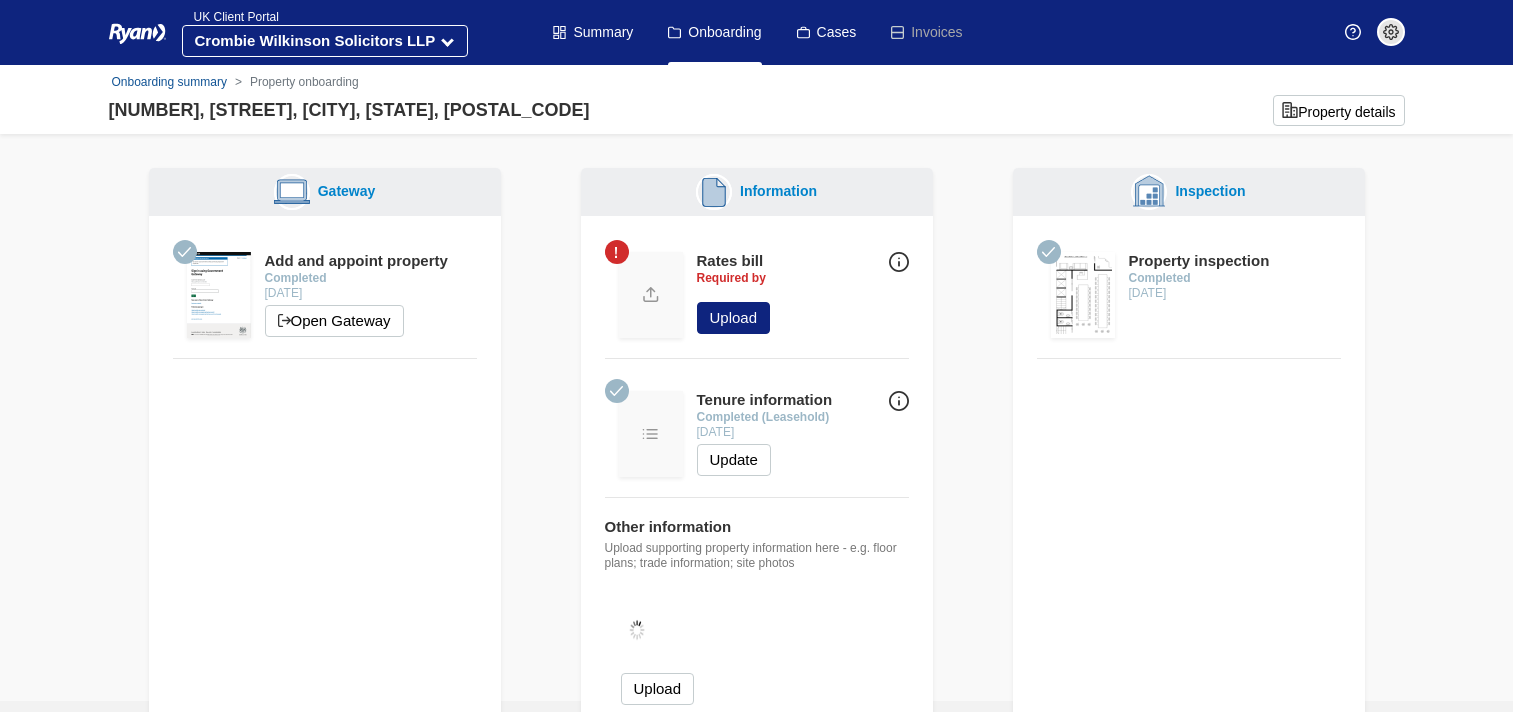 scroll, scrollTop: 0, scrollLeft: 0, axis: both 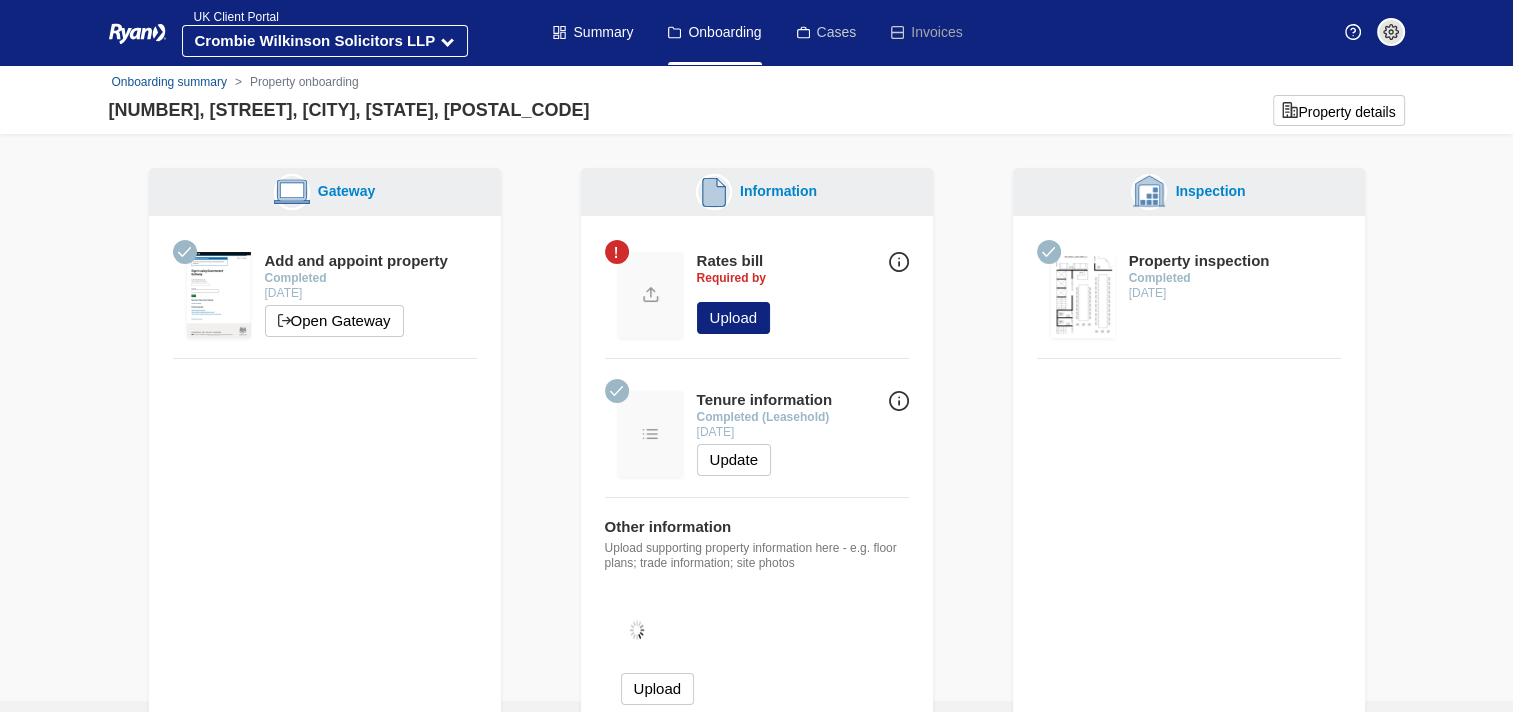 click on "Cases" at bounding box center (827, 32) 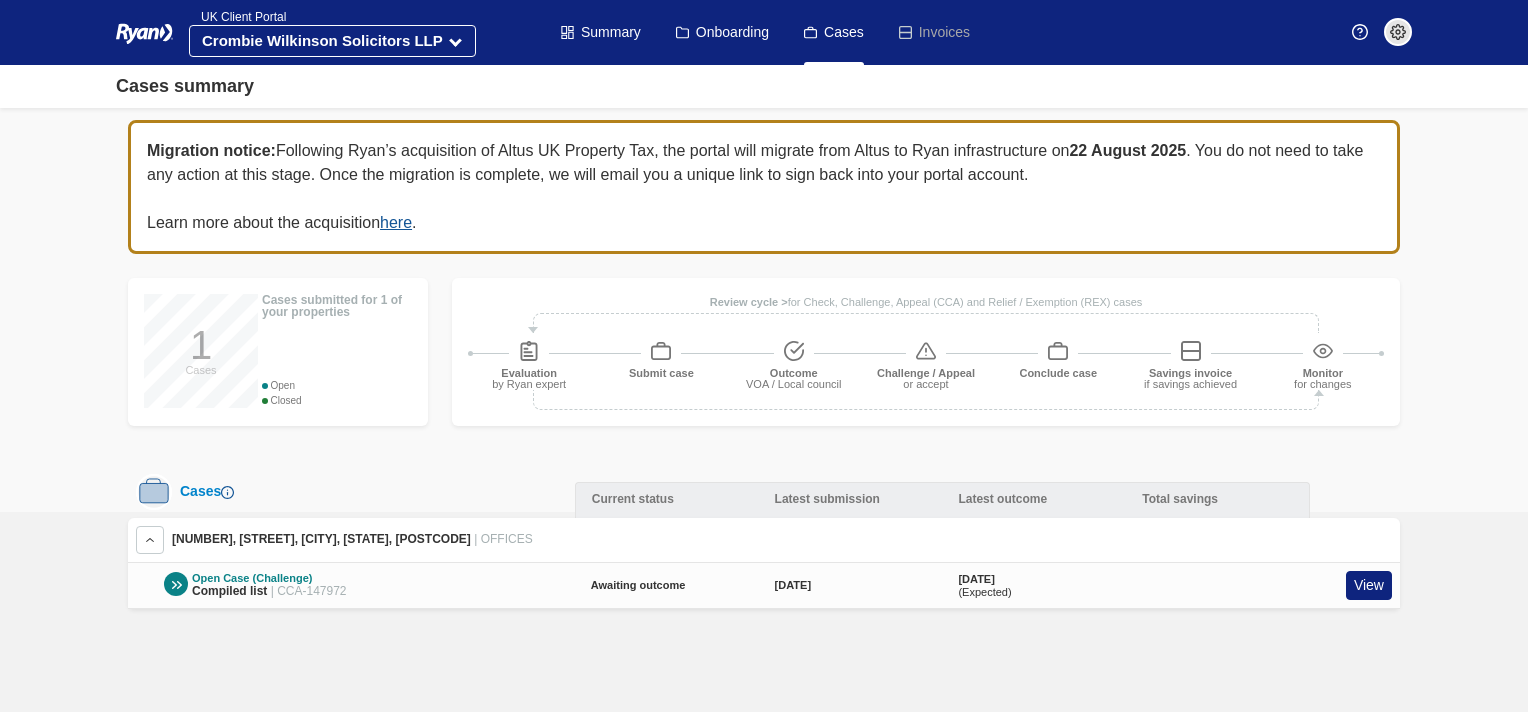 scroll, scrollTop: 0, scrollLeft: 0, axis: both 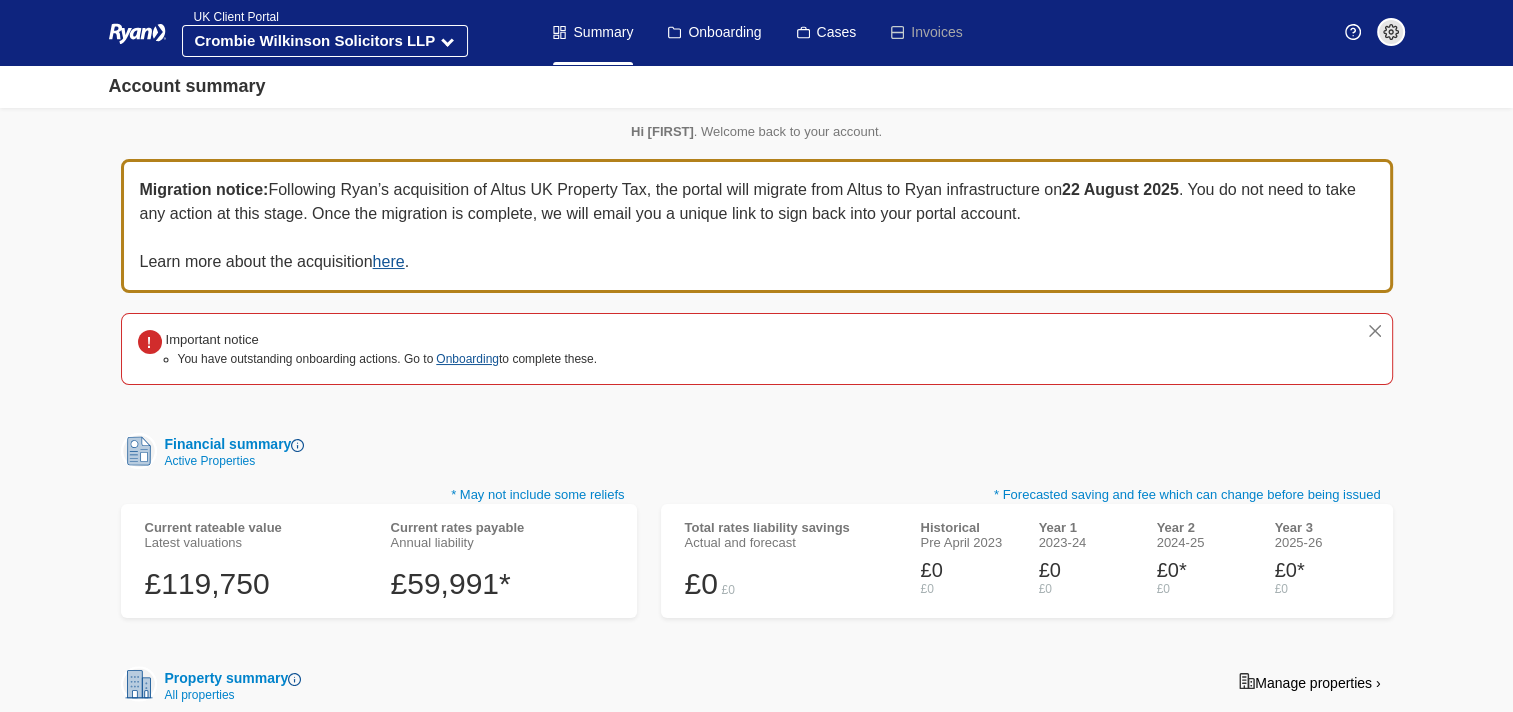 click at bounding box center [1391, 32] 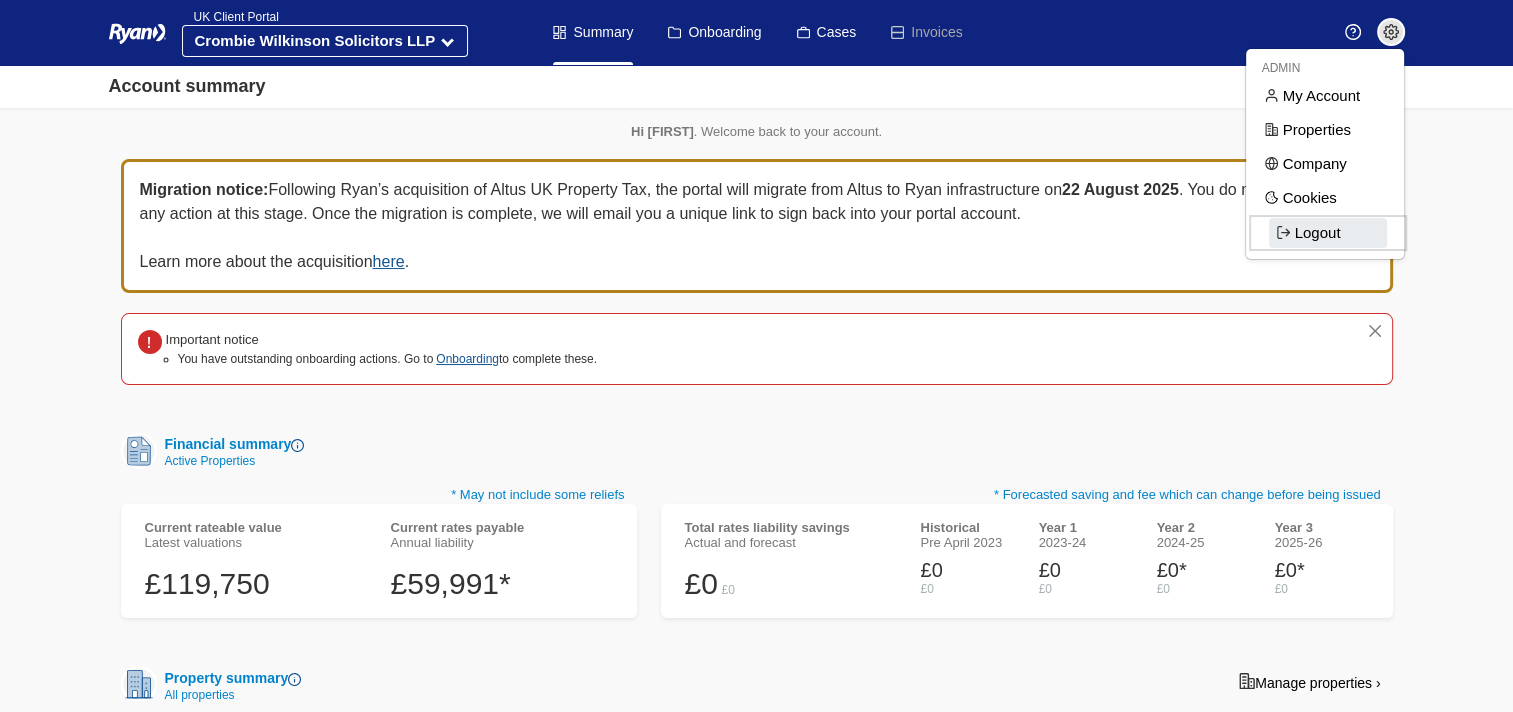 click on "Logout" at bounding box center [1328, 233] 